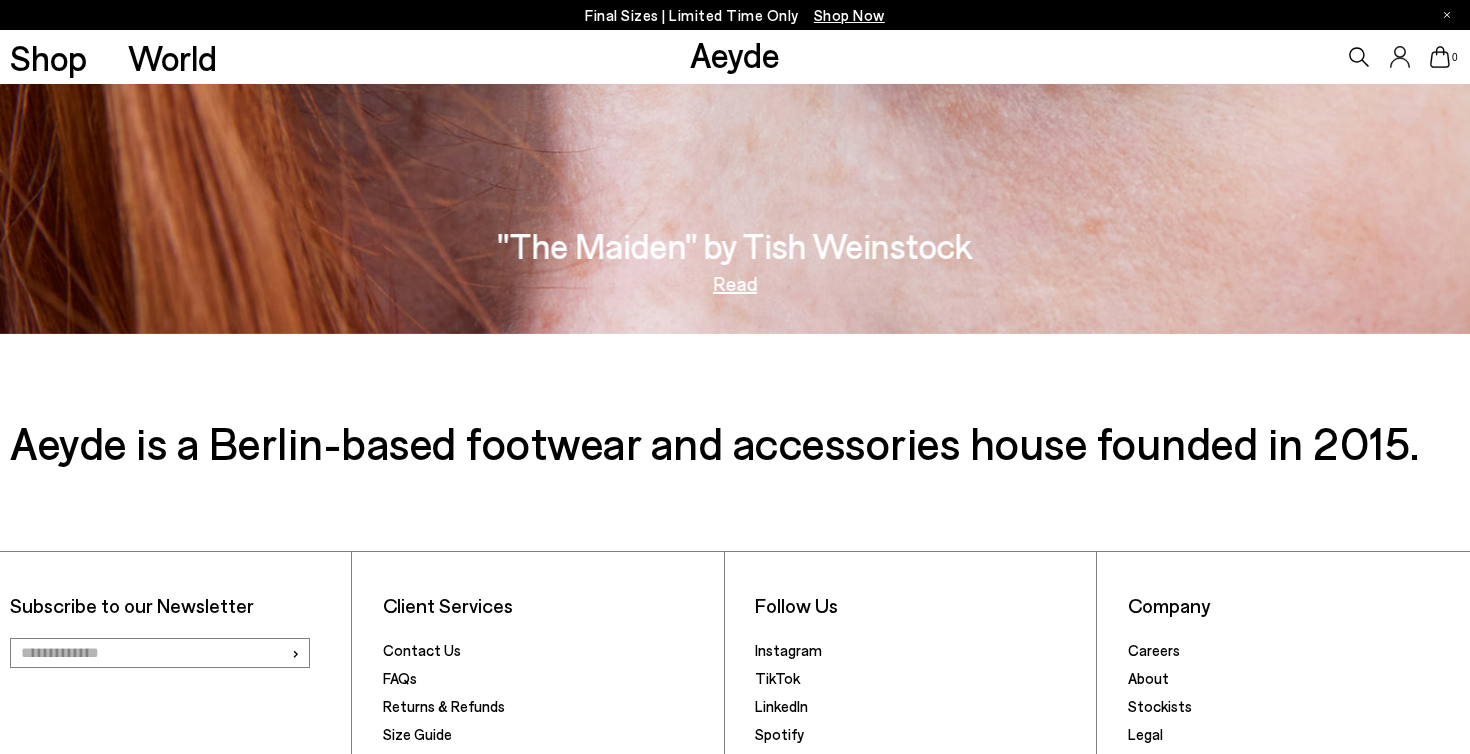 scroll, scrollTop: 3353, scrollLeft: 0, axis: vertical 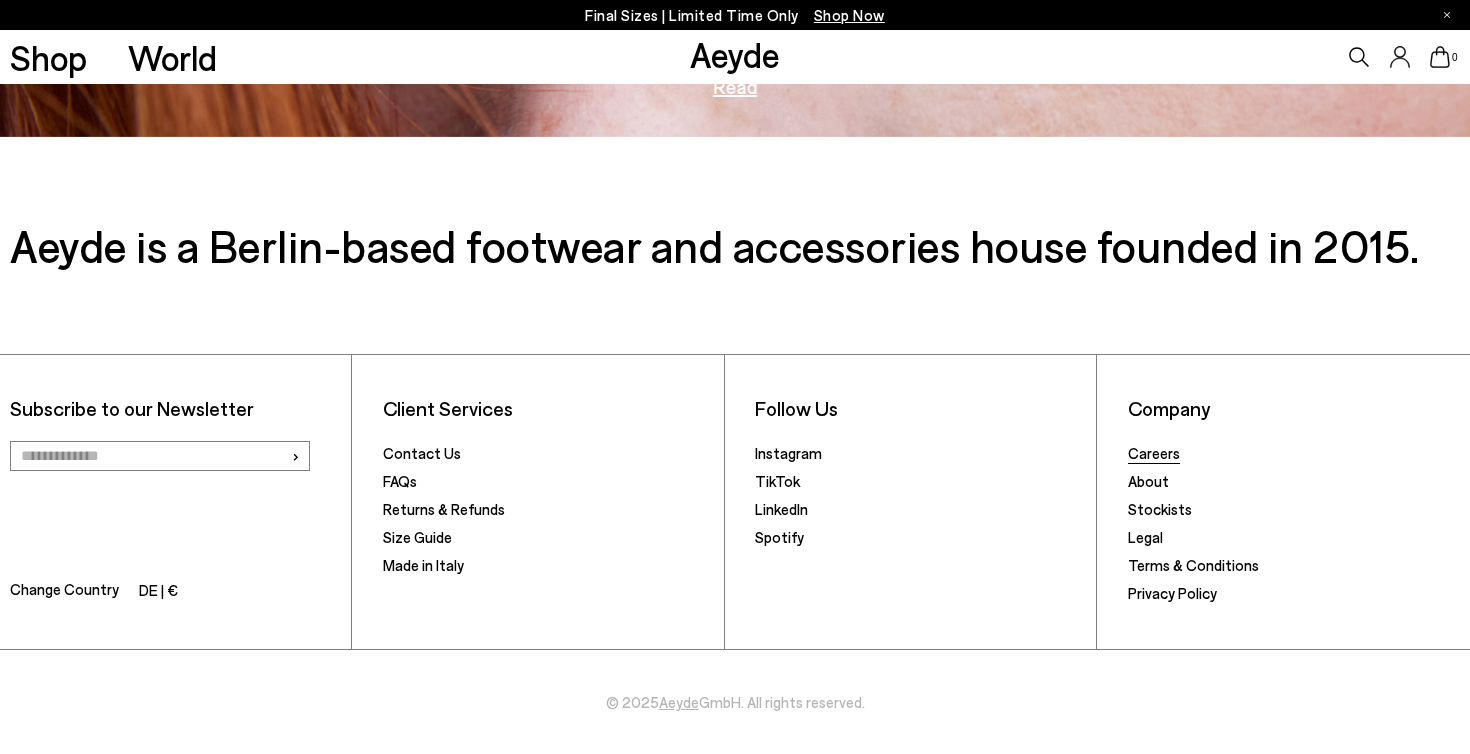 click on "Careers" at bounding box center (1154, 453) 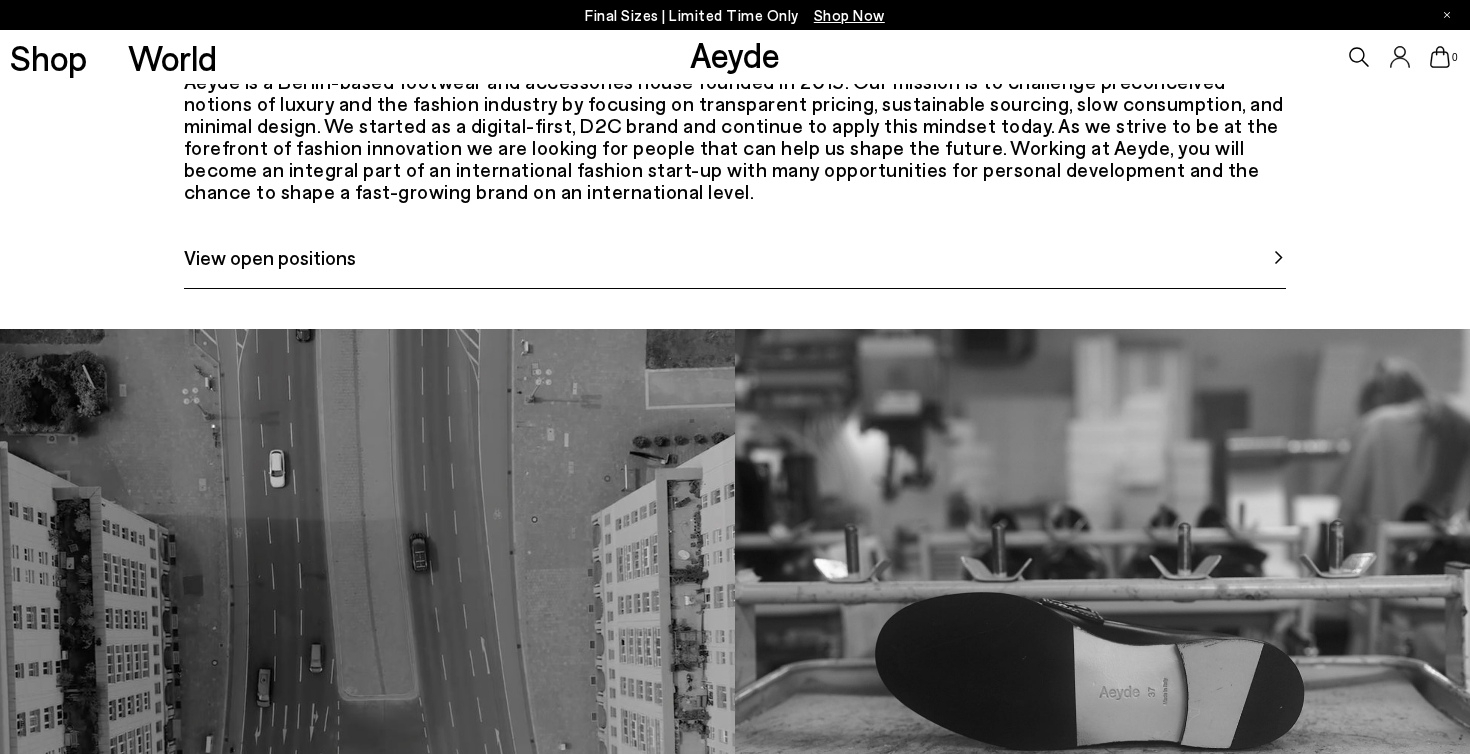 scroll, scrollTop: 1005, scrollLeft: 0, axis: vertical 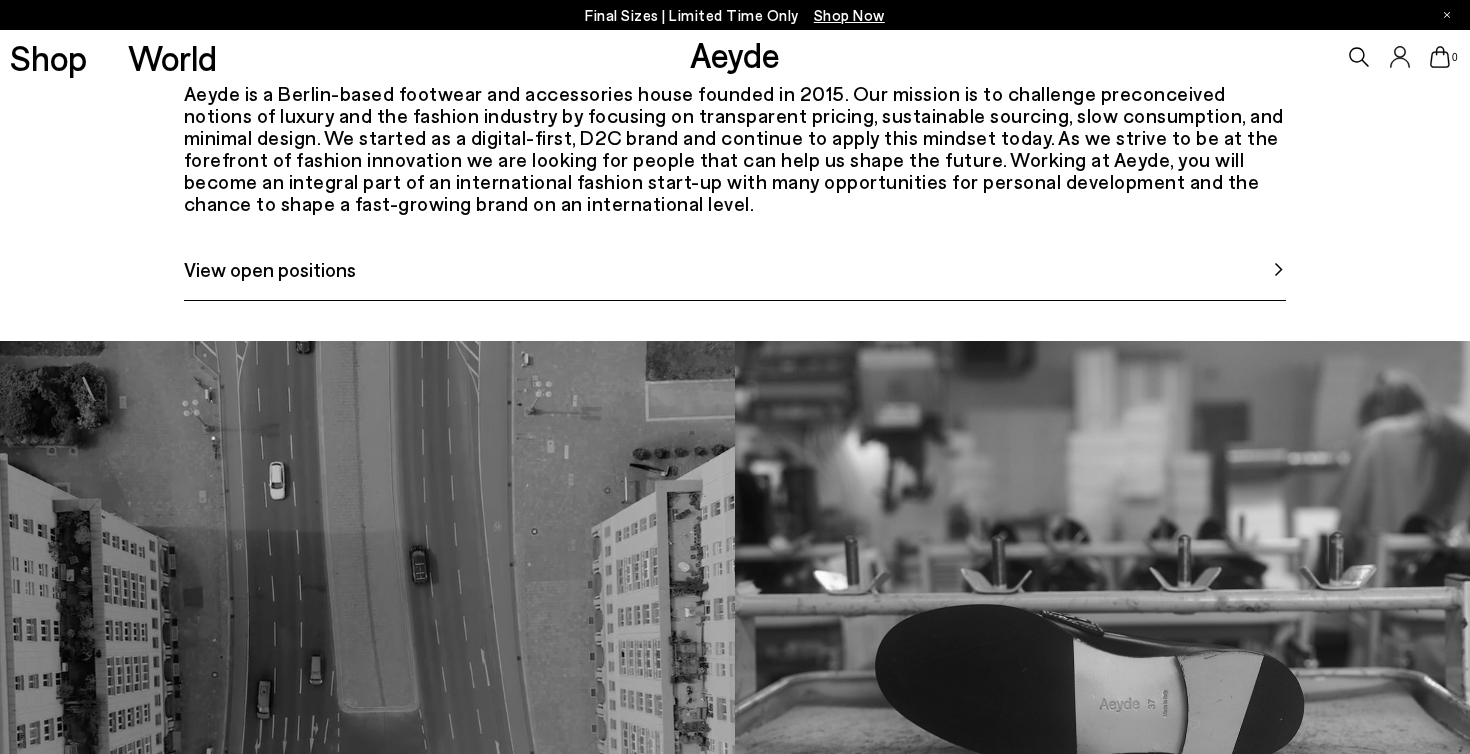 click on "View open positions" at bounding box center [270, 269] 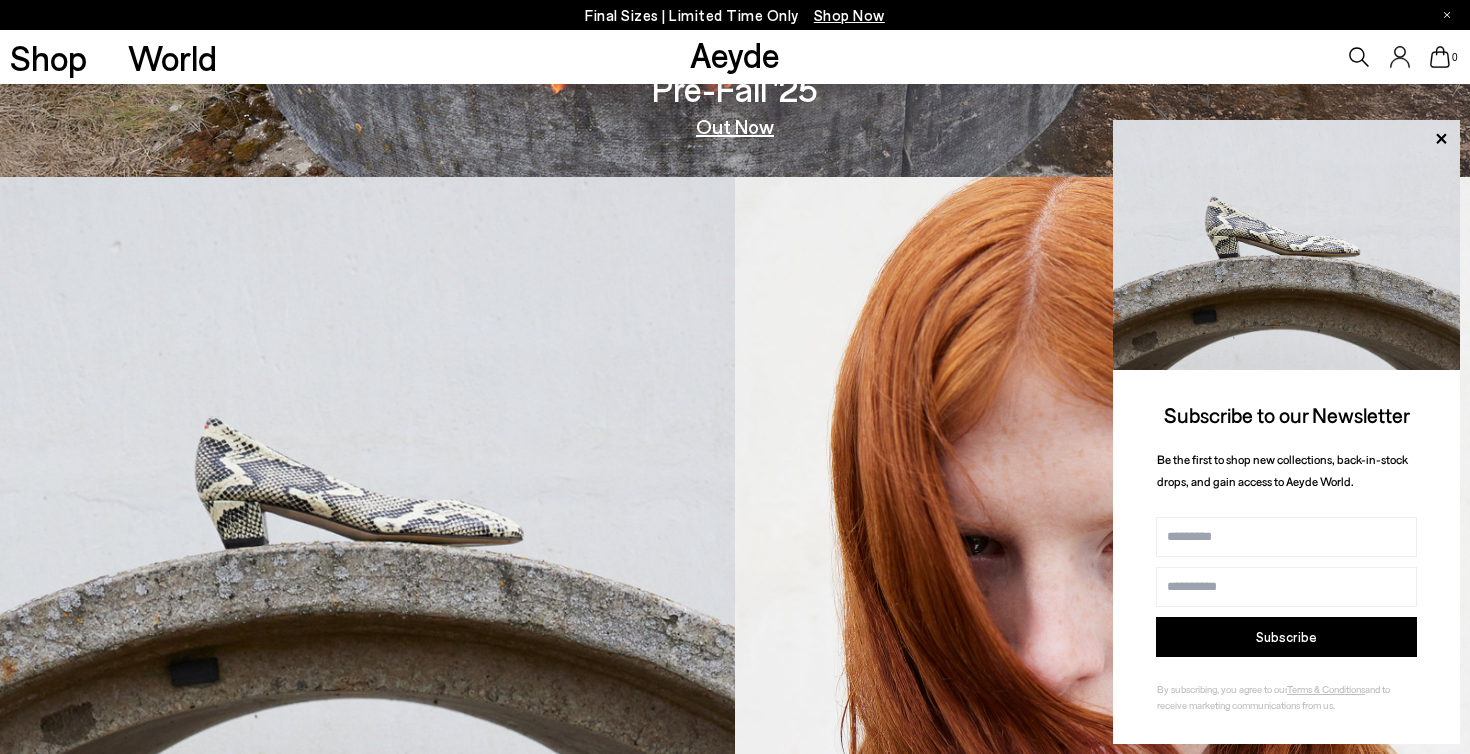 scroll, scrollTop: 634, scrollLeft: 0, axis: vertical 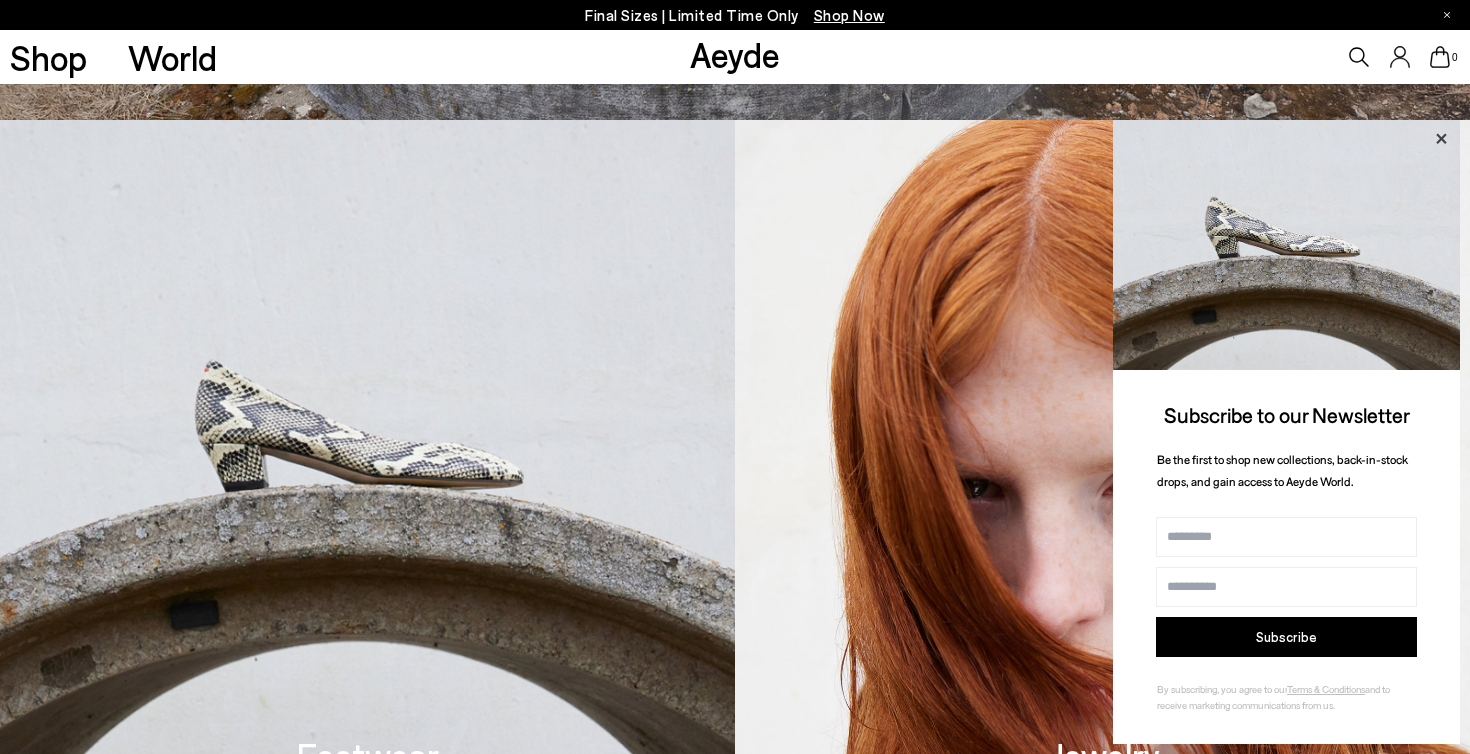 click 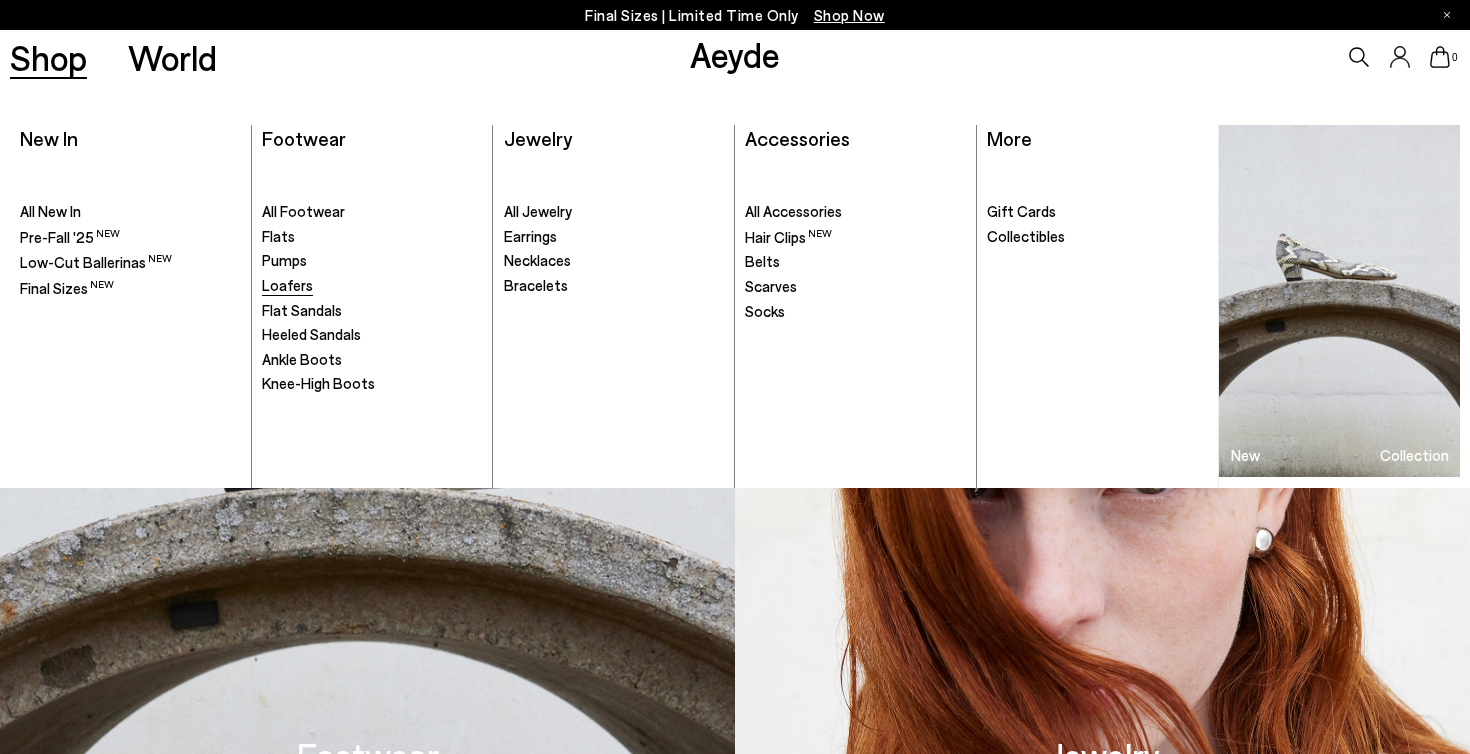 click on "Loafers" at bounding box center [287, 285] 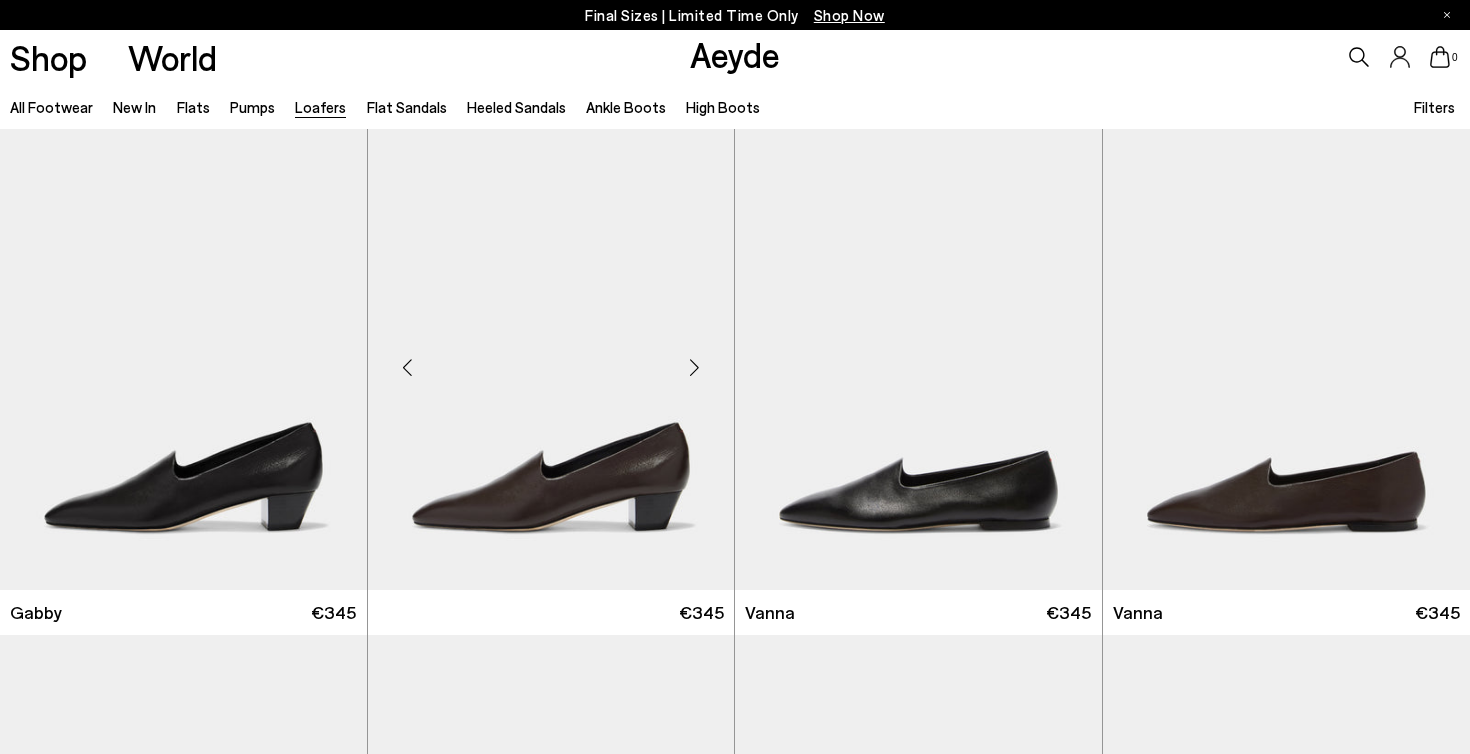 scroll, scrollTop: 0, scrollLeft: 0, axis: both 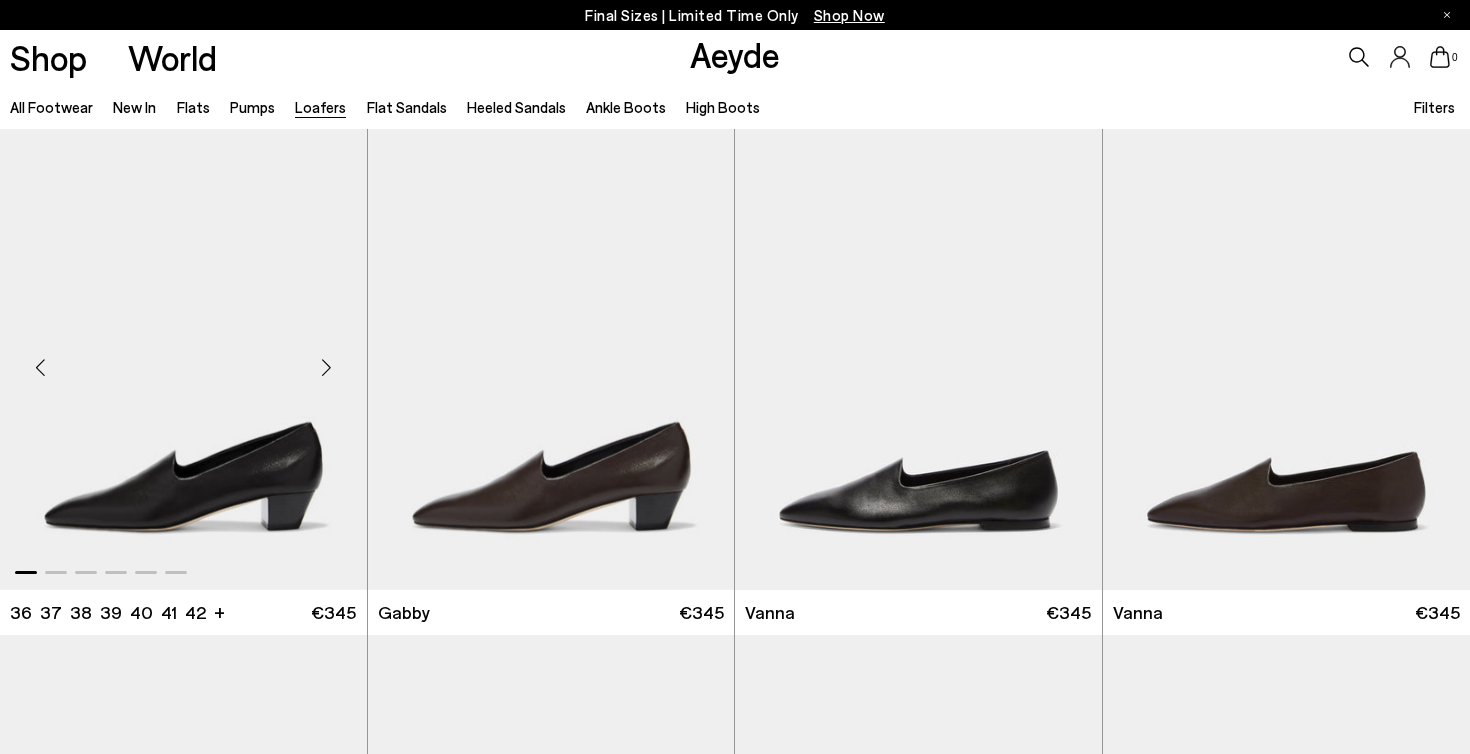 click at bounding box center [327, 368] 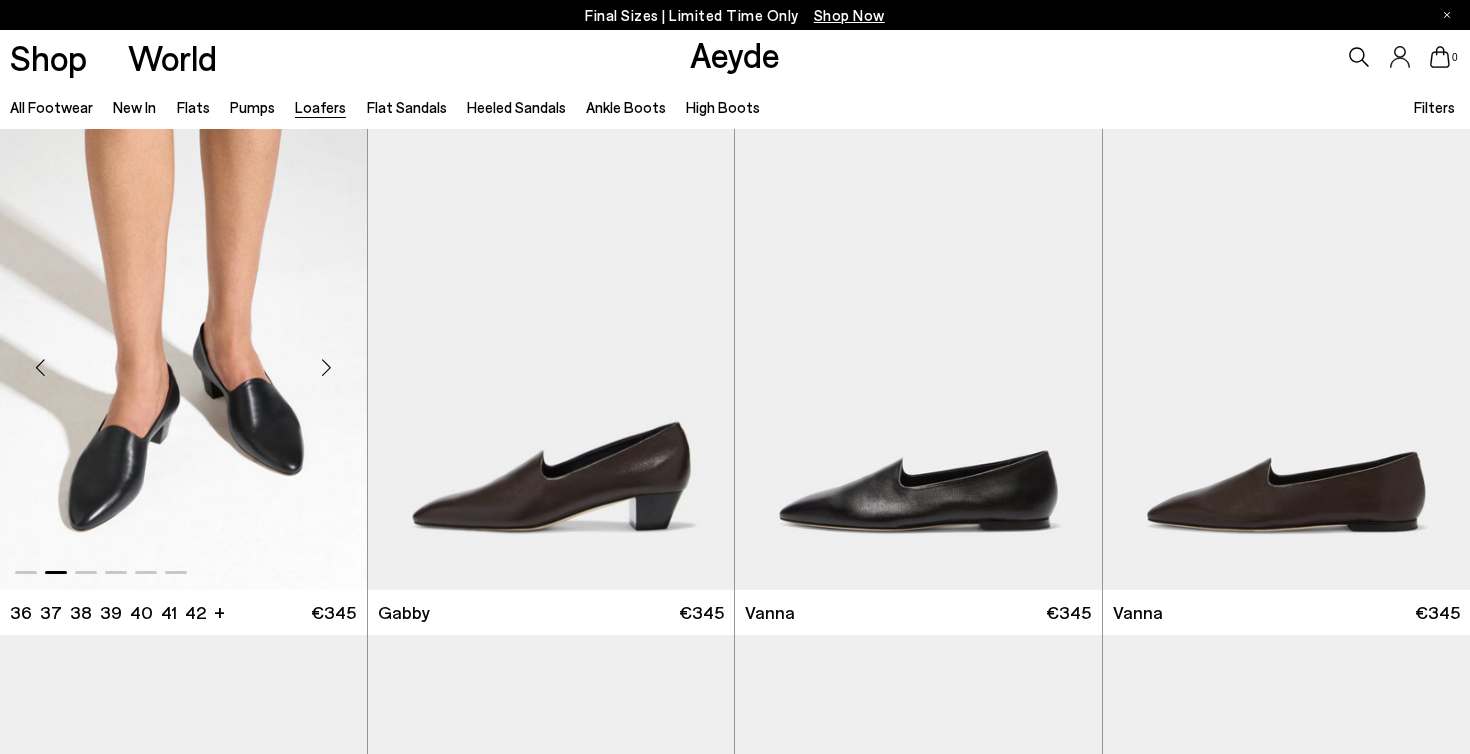 click at bounding box center [327, 368] 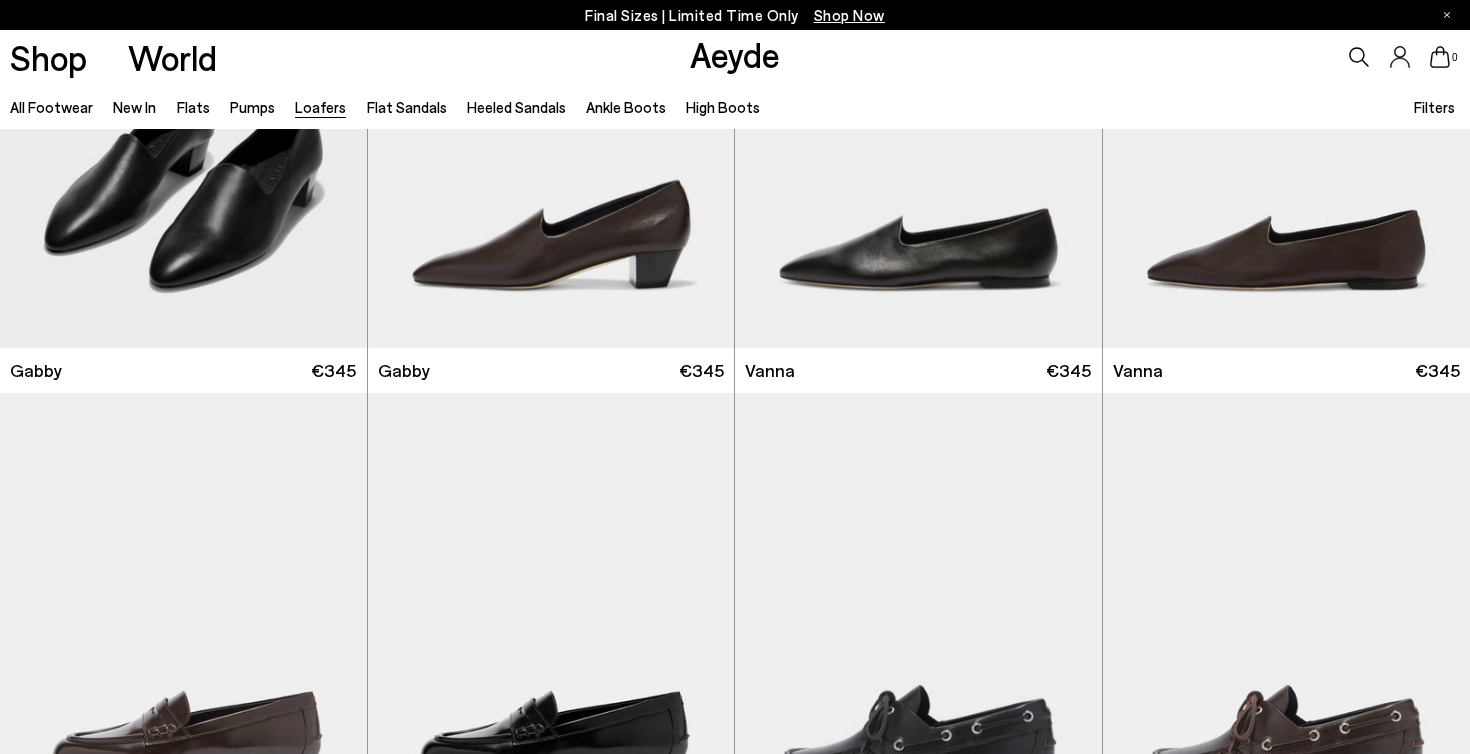 scroll, scrollTop: 0, scrollLeft: 0, axis: both 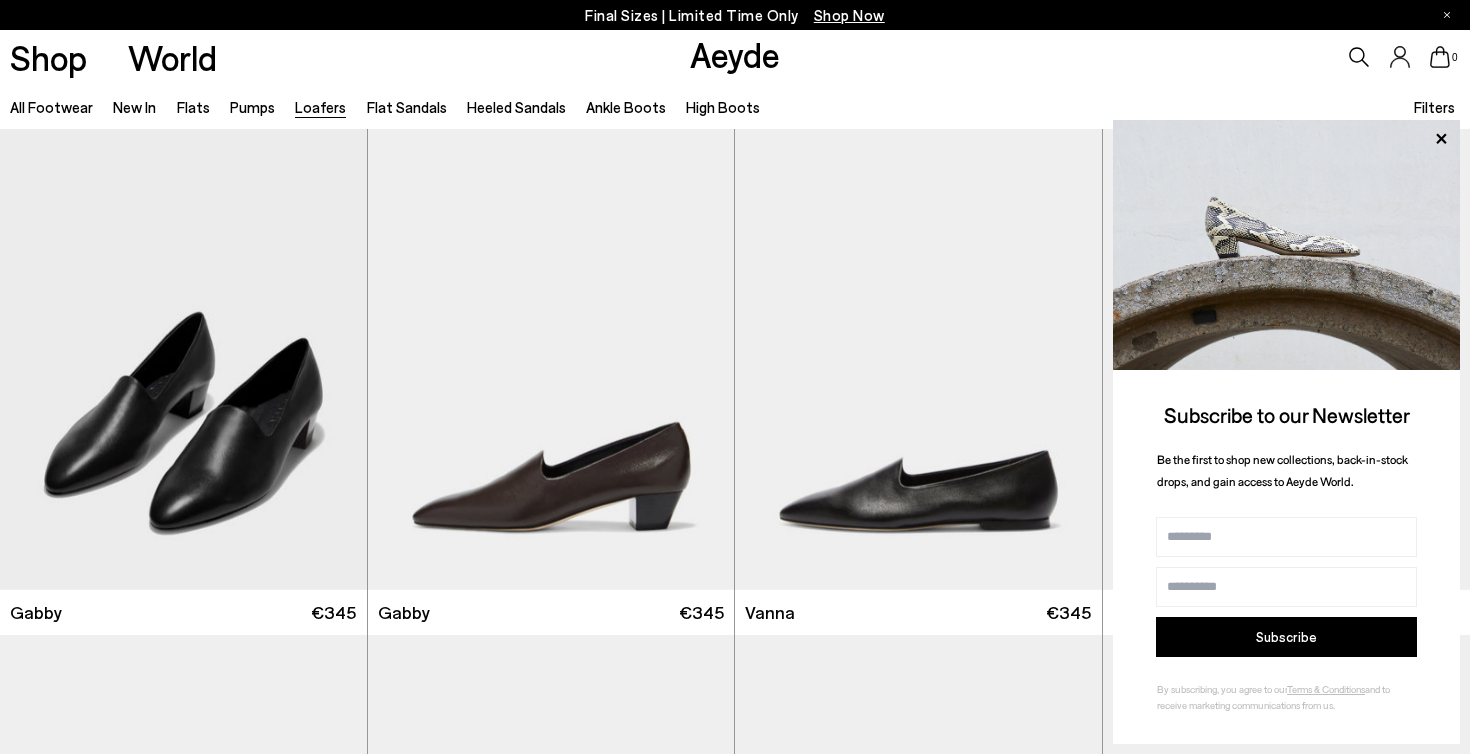 click at bounding box center [1286, 245] 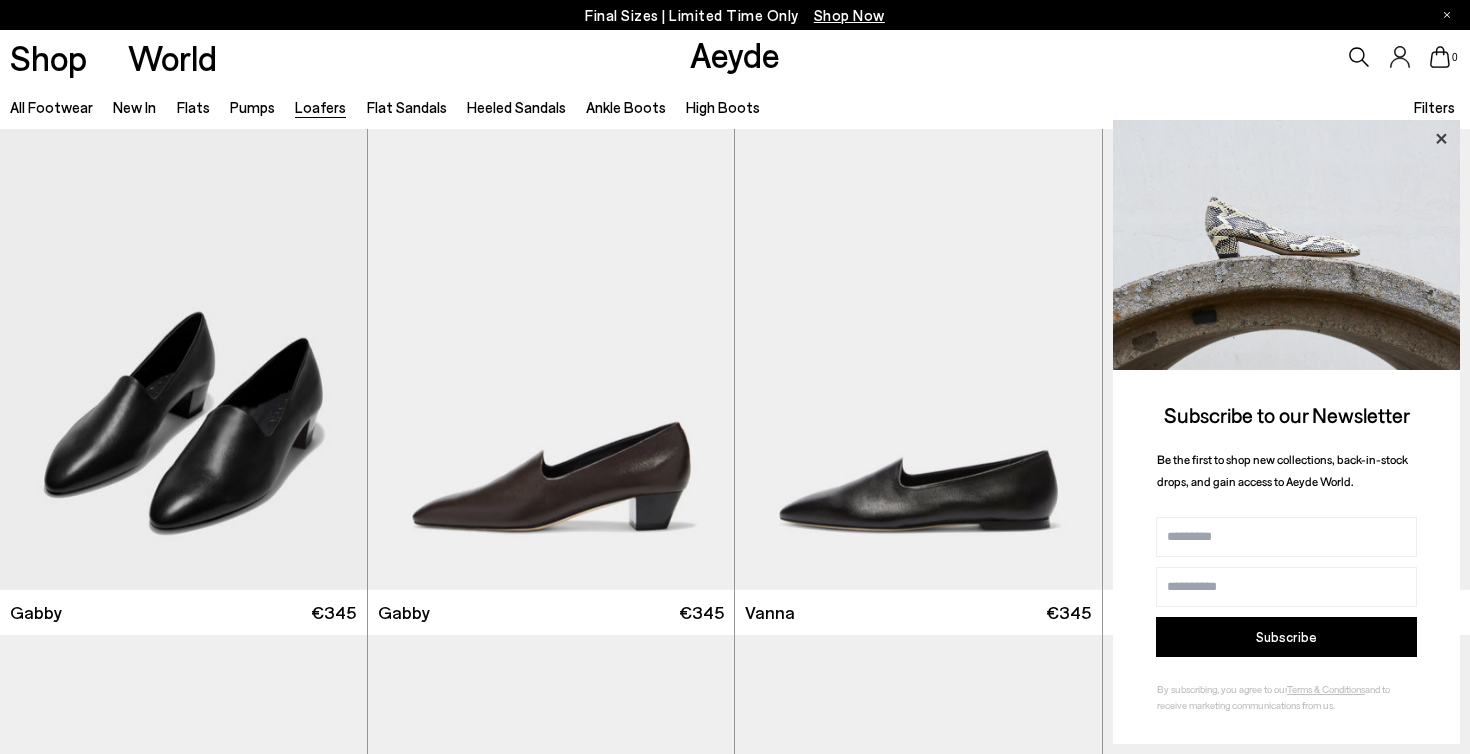 click 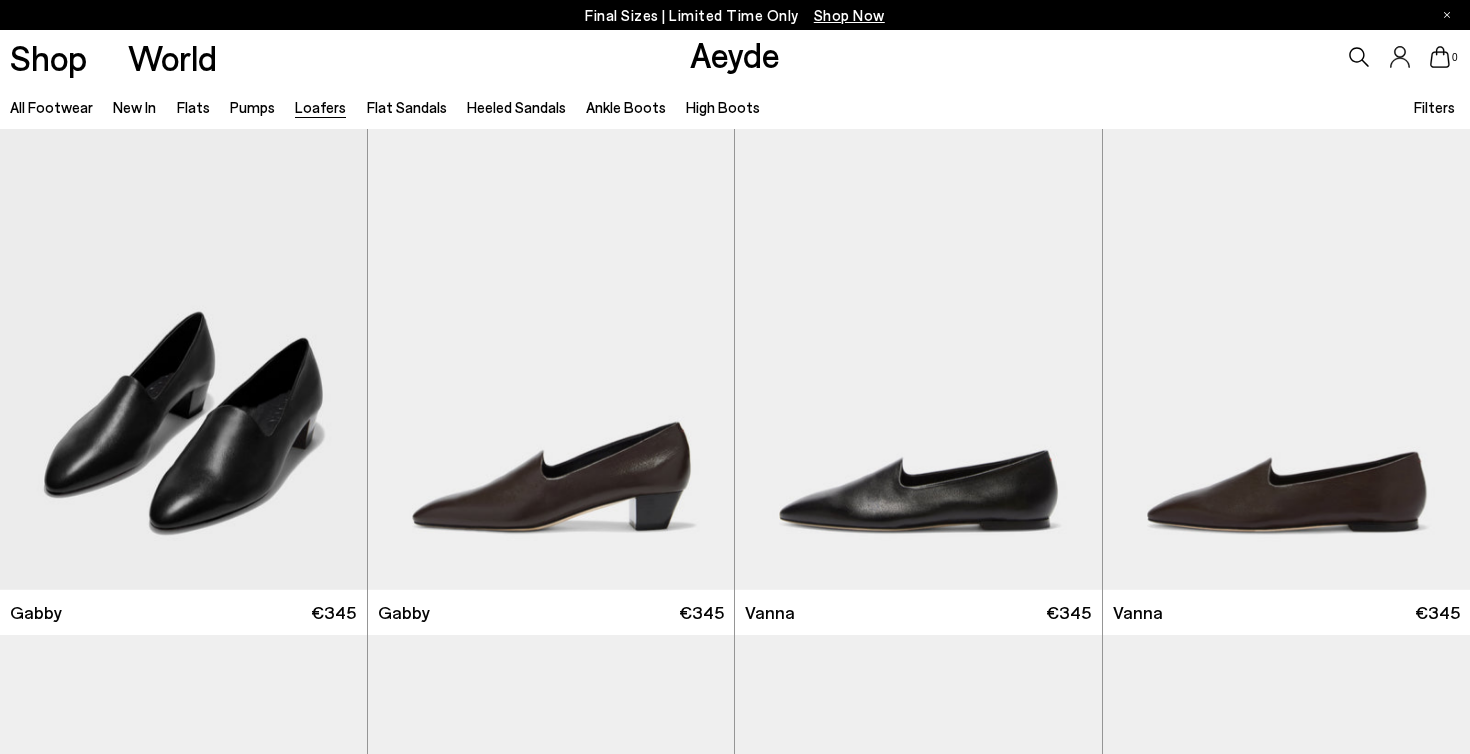 click on "High Boots" at bounding box center (723, 107) 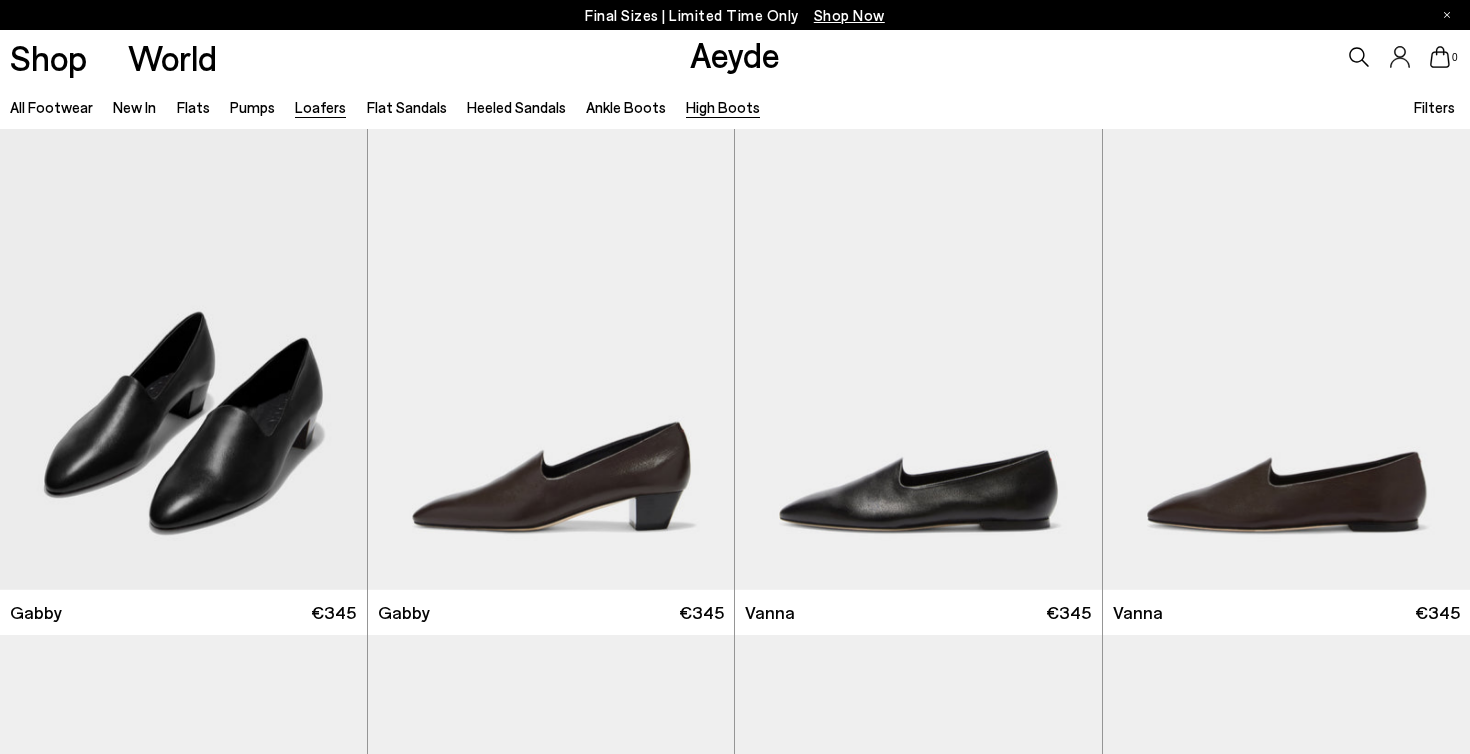 click on "High Boots" at bounding box center [723, 107] 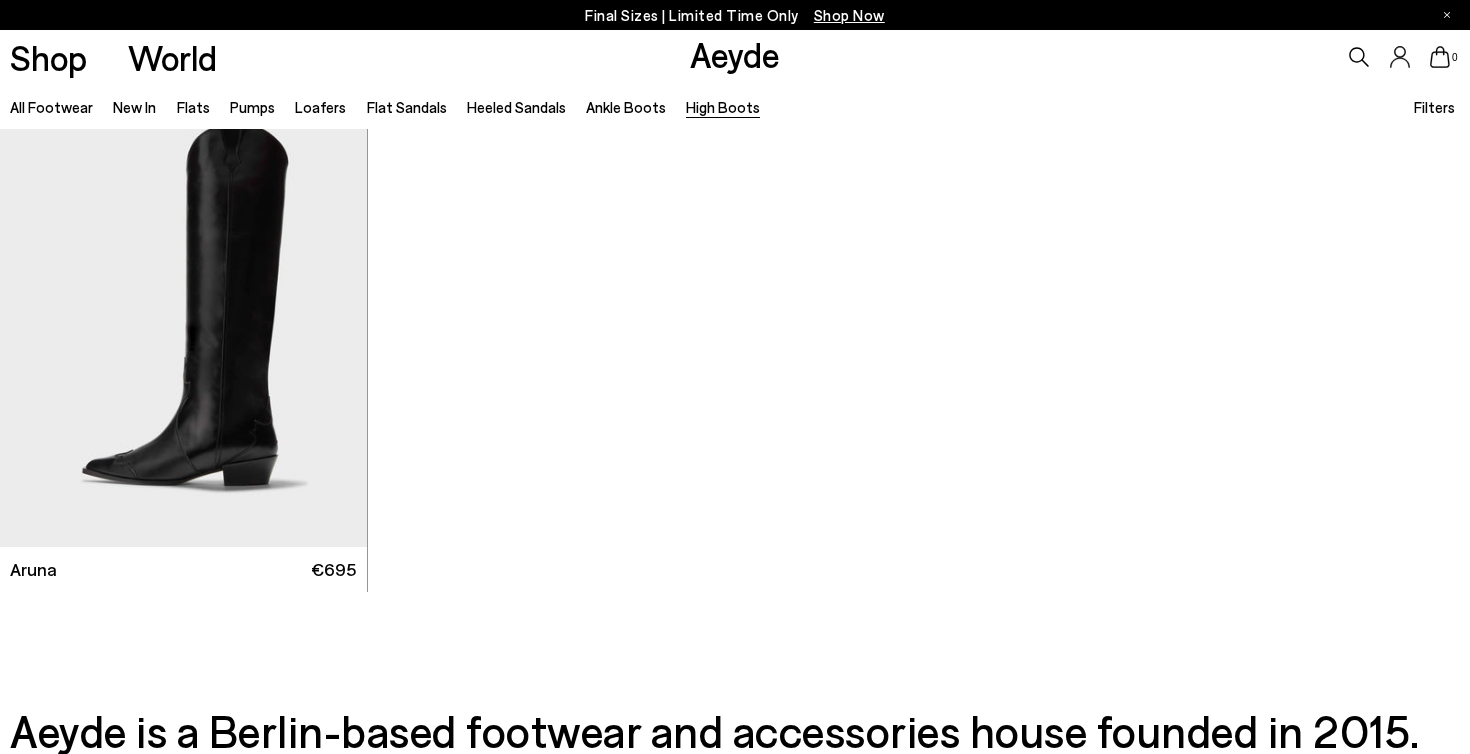 scroll, scrollTop: 1056, scrollLeft: 0, axis: vertical 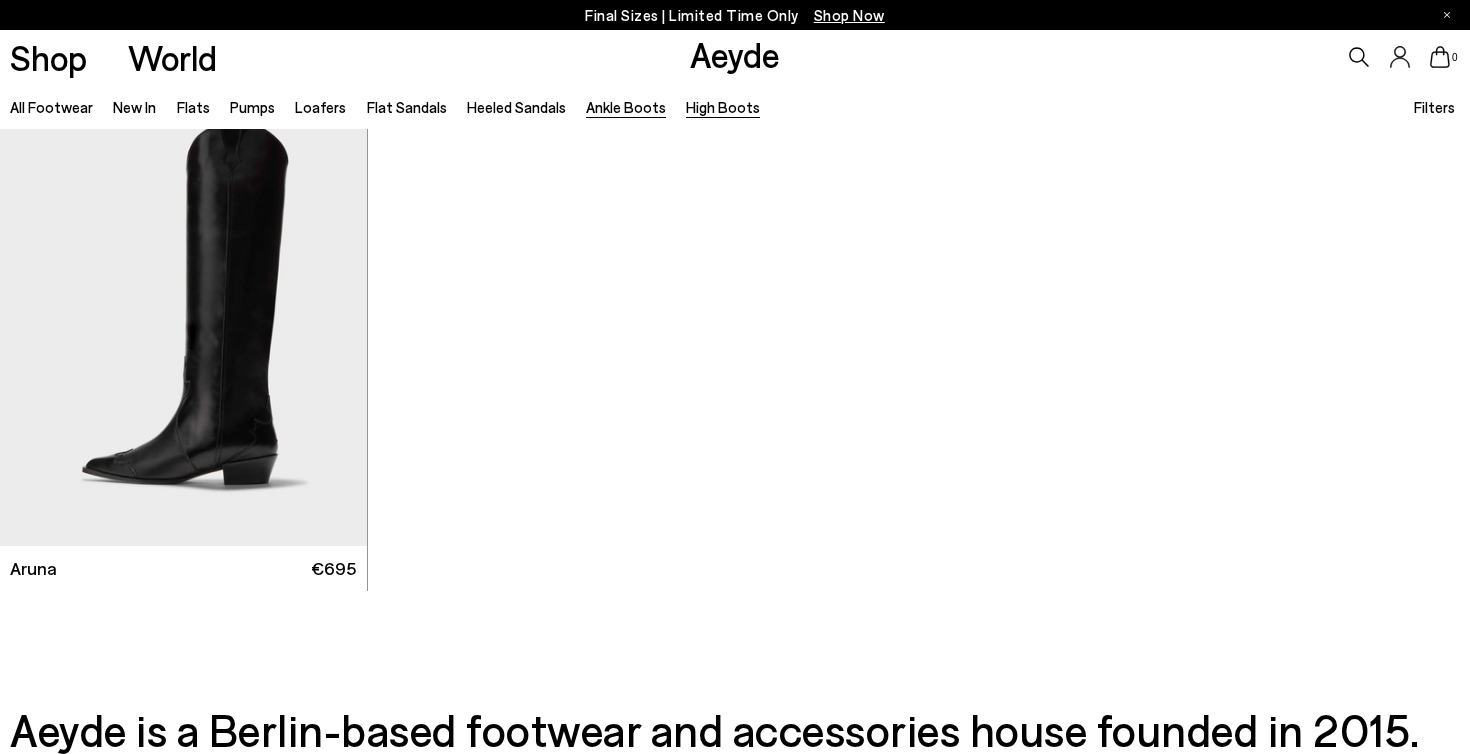 click on "Ankle Boots" at bounding box center [626, 107] 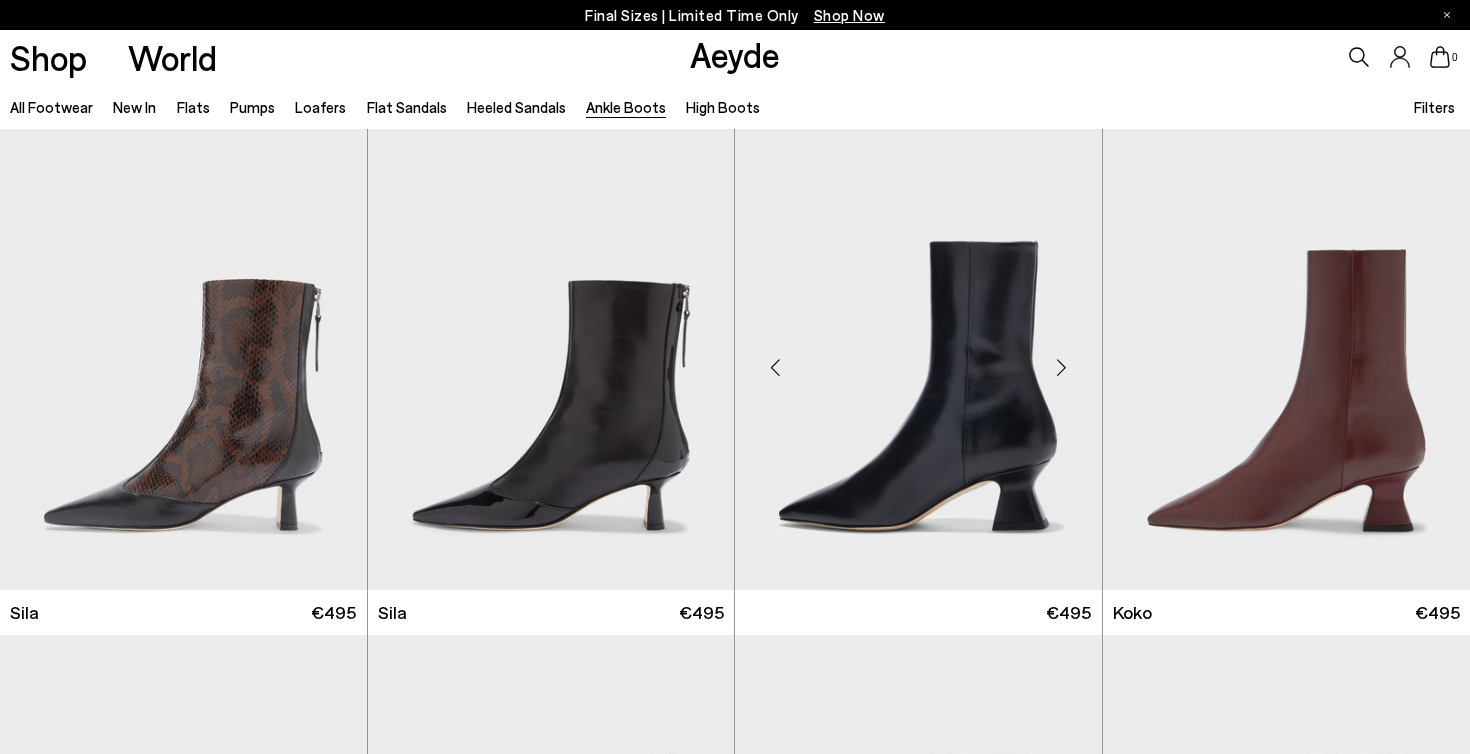 scroll, scrollTop: 0, scrollLeft: 0, axis: both 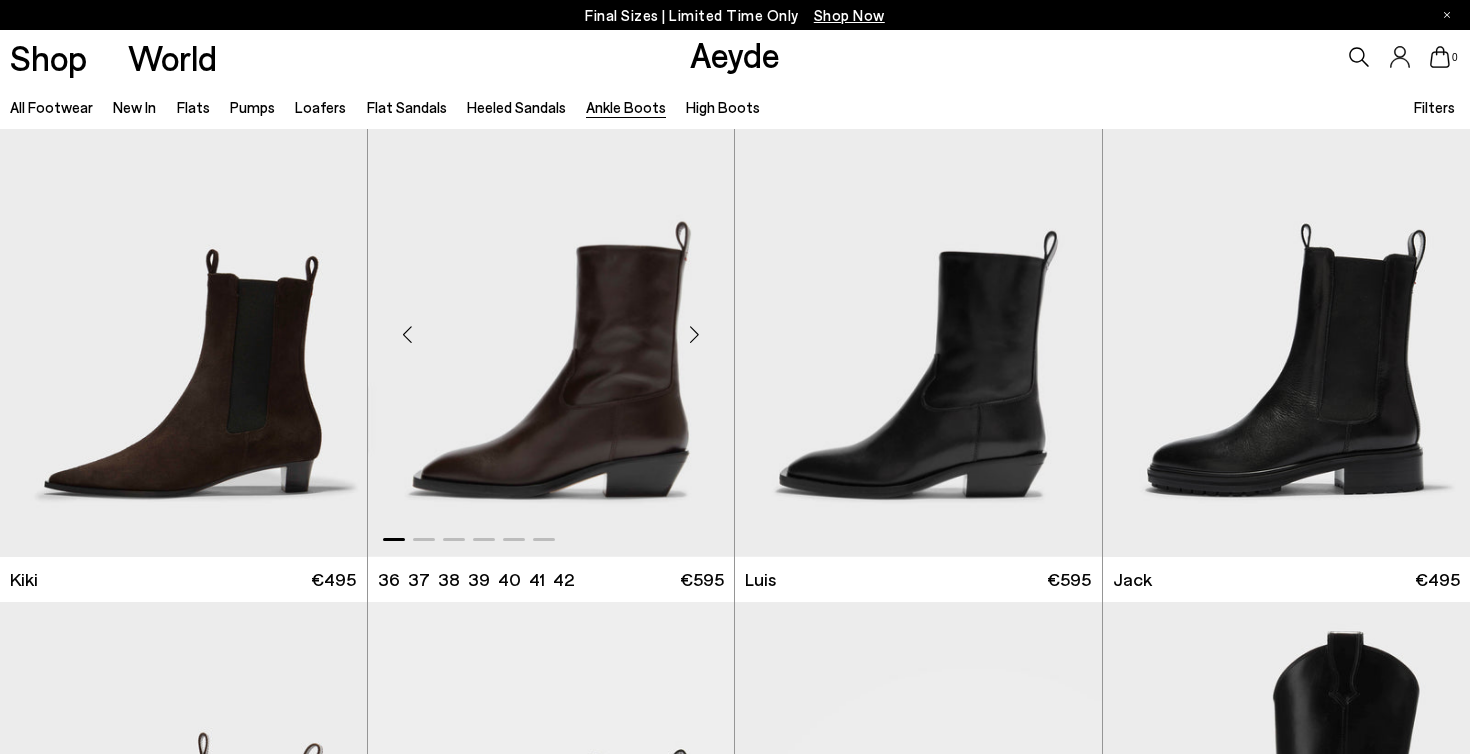click at bounding box center [694, 334] 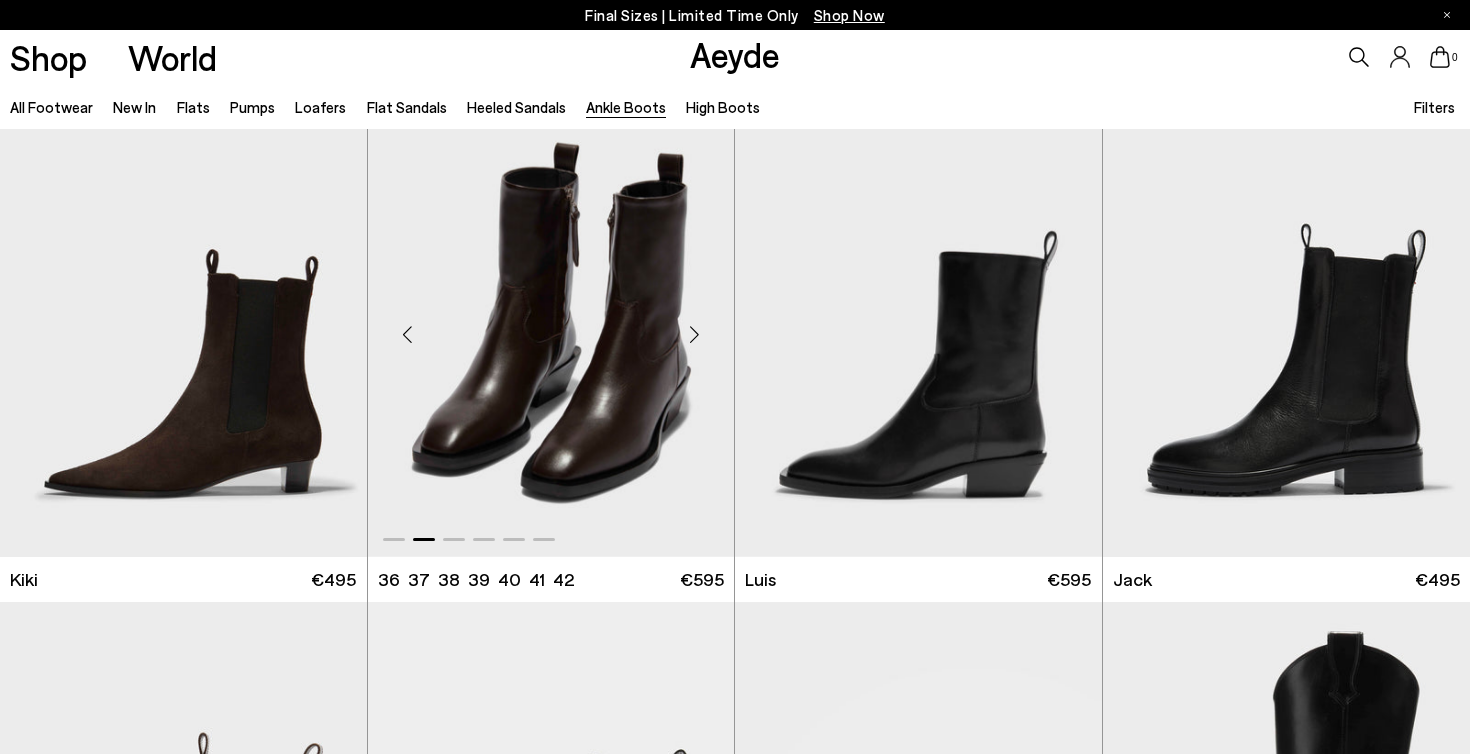 click at bounding box center (694, 334) 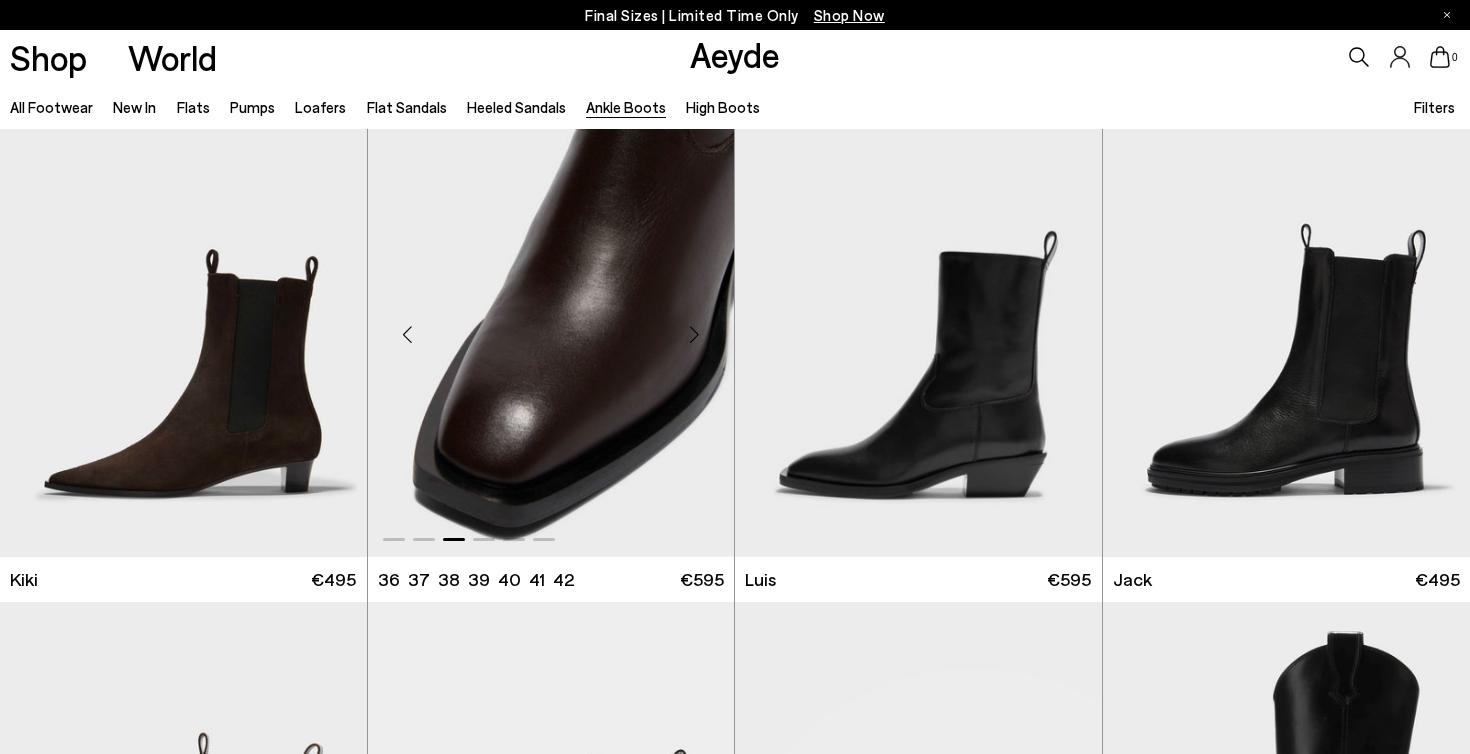 click at bounding box center [694, 334] 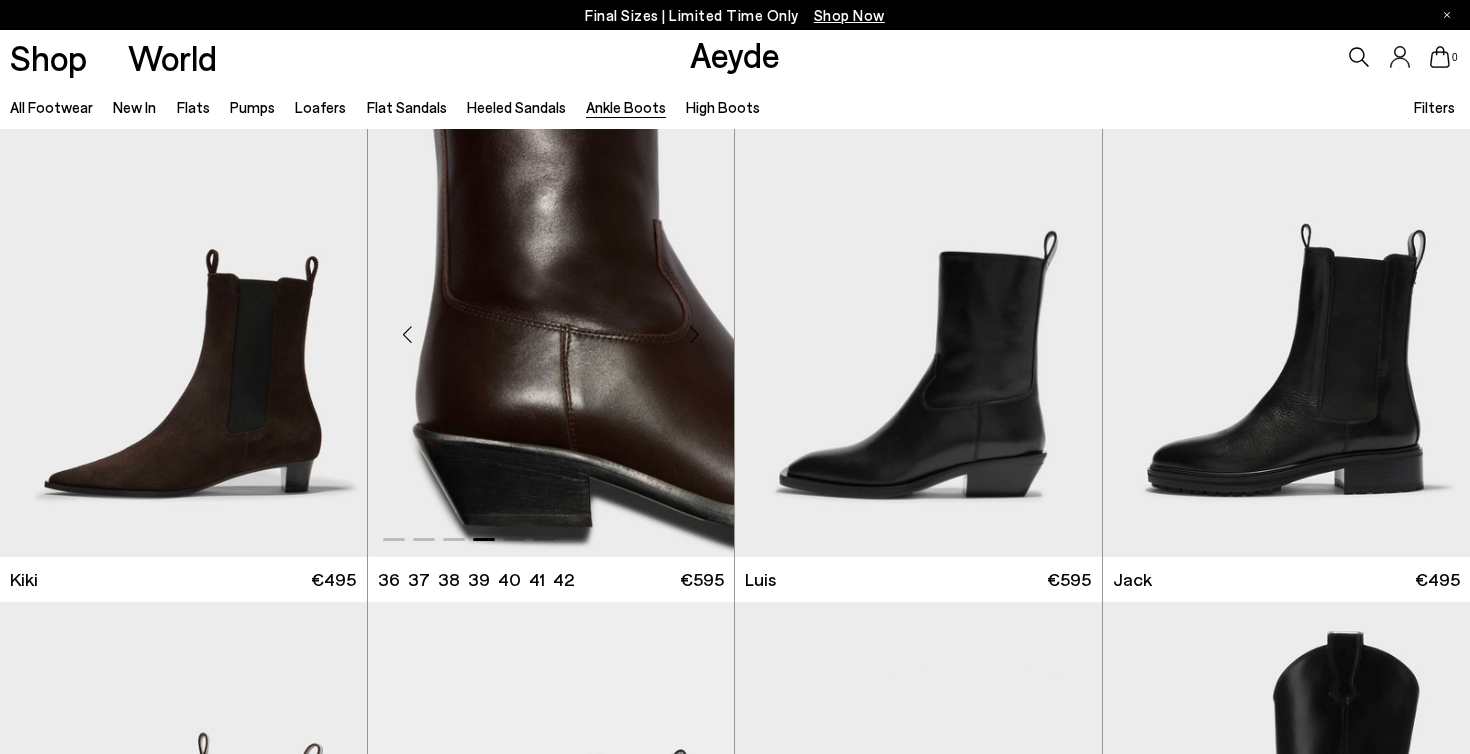 click at bounding box center [694, 334] 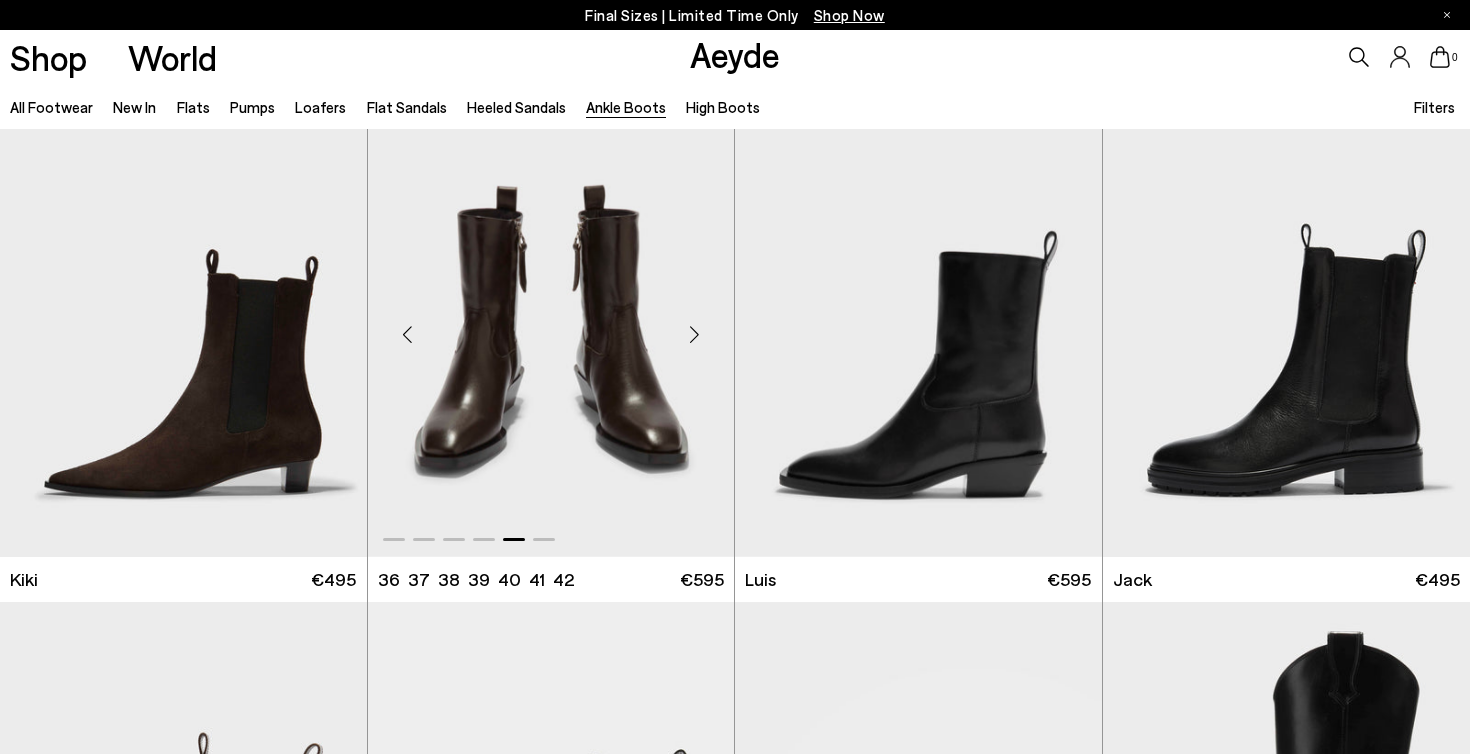 click at bounding box center [694, 334] 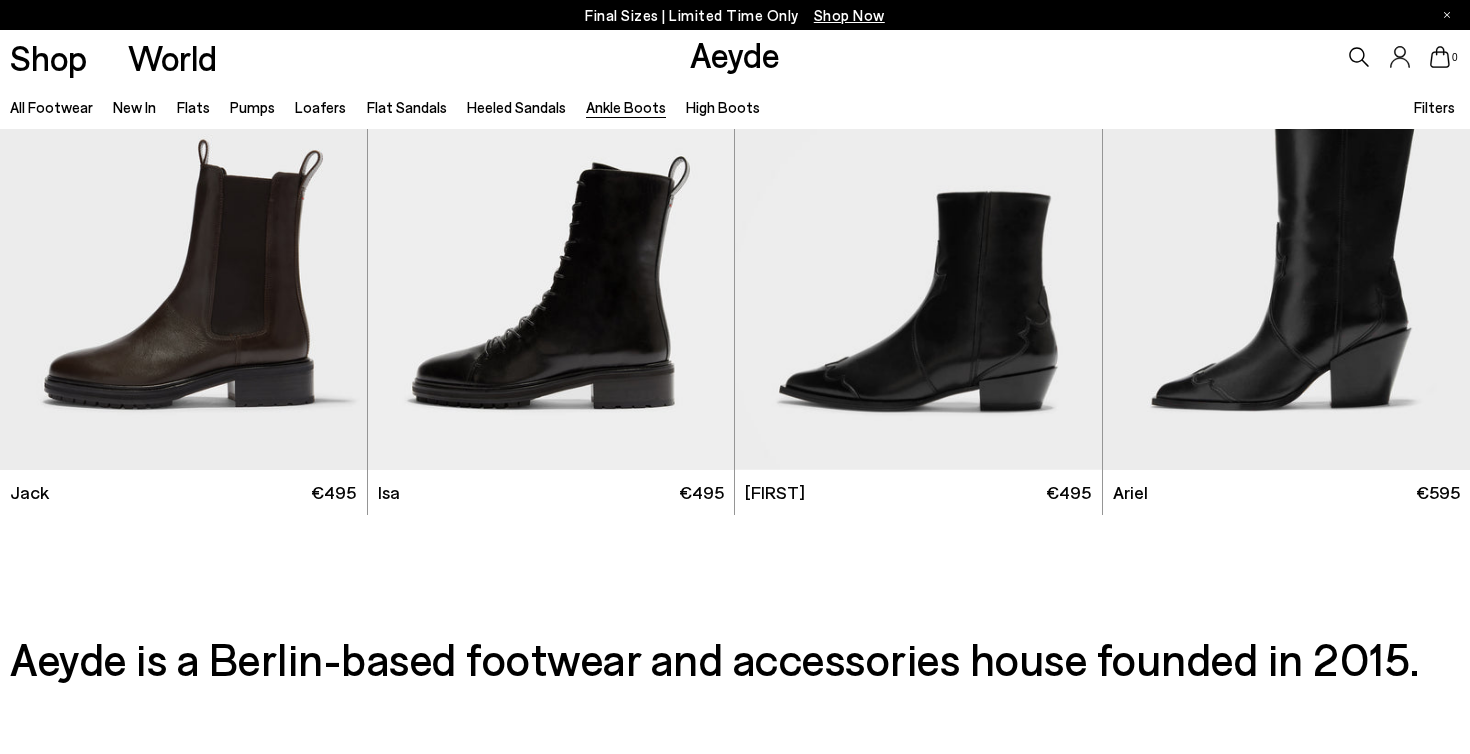 scroll, scrollTop: 4074, scrollLeft: 0, axis: vertical 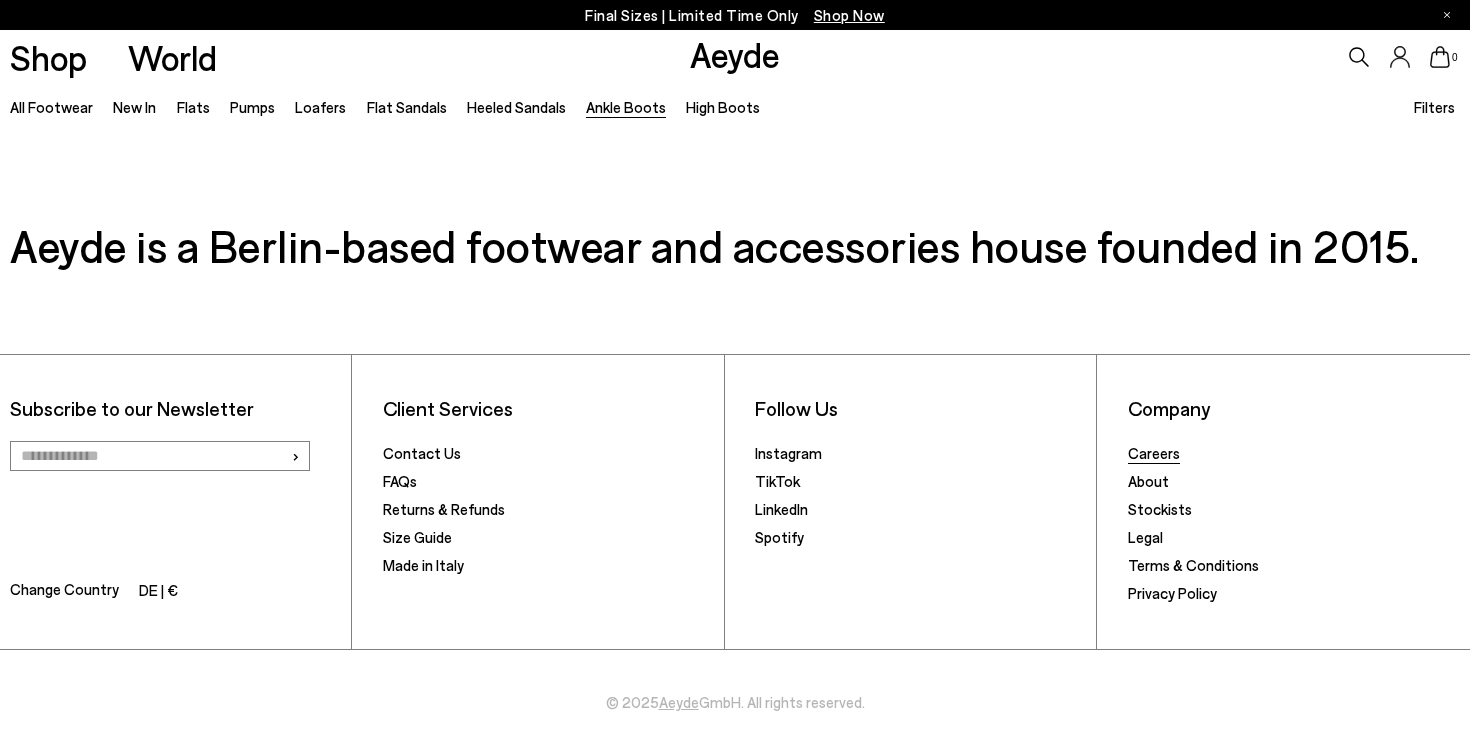 click on "Careers" at bounding box center (1154, 453) 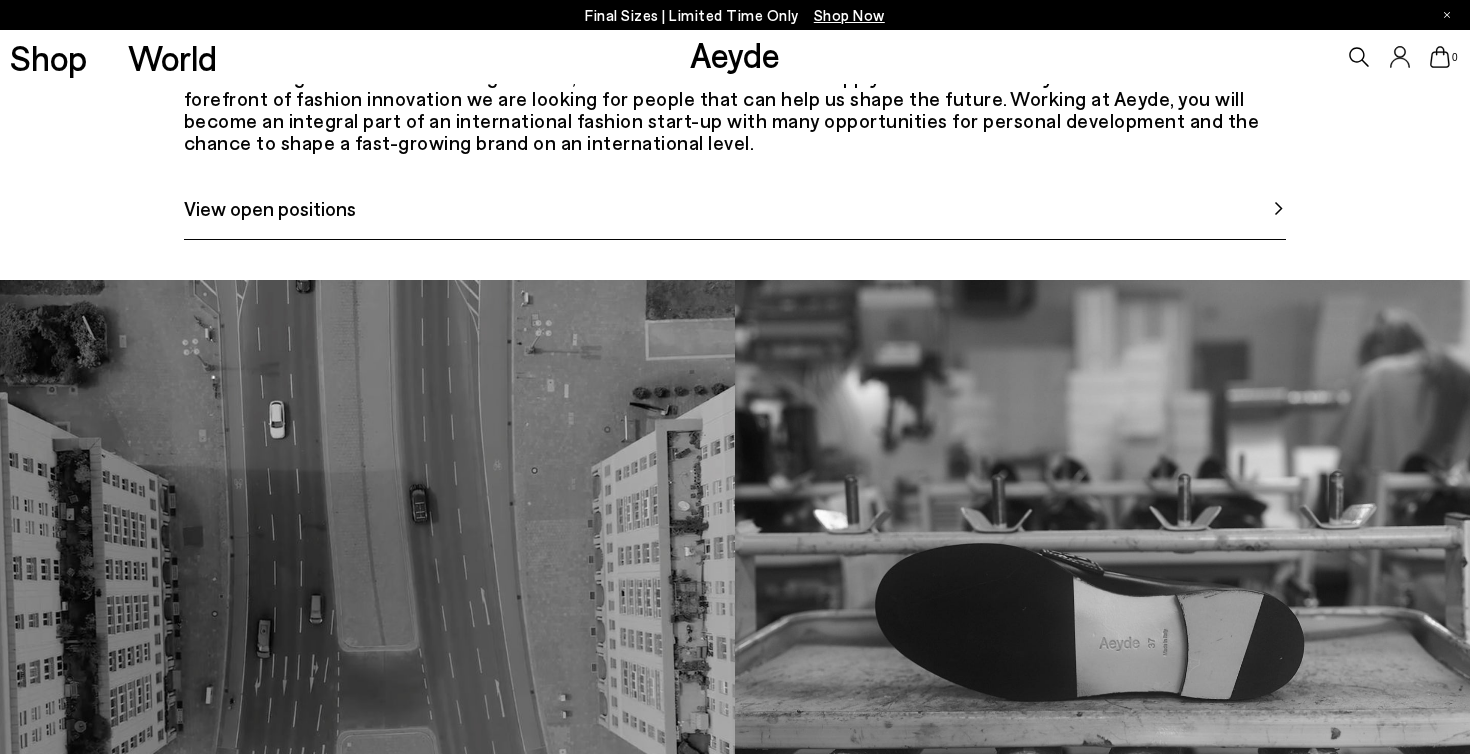 scroll, scrollTop: 1030, scrollLeft: 0, axis: vertical 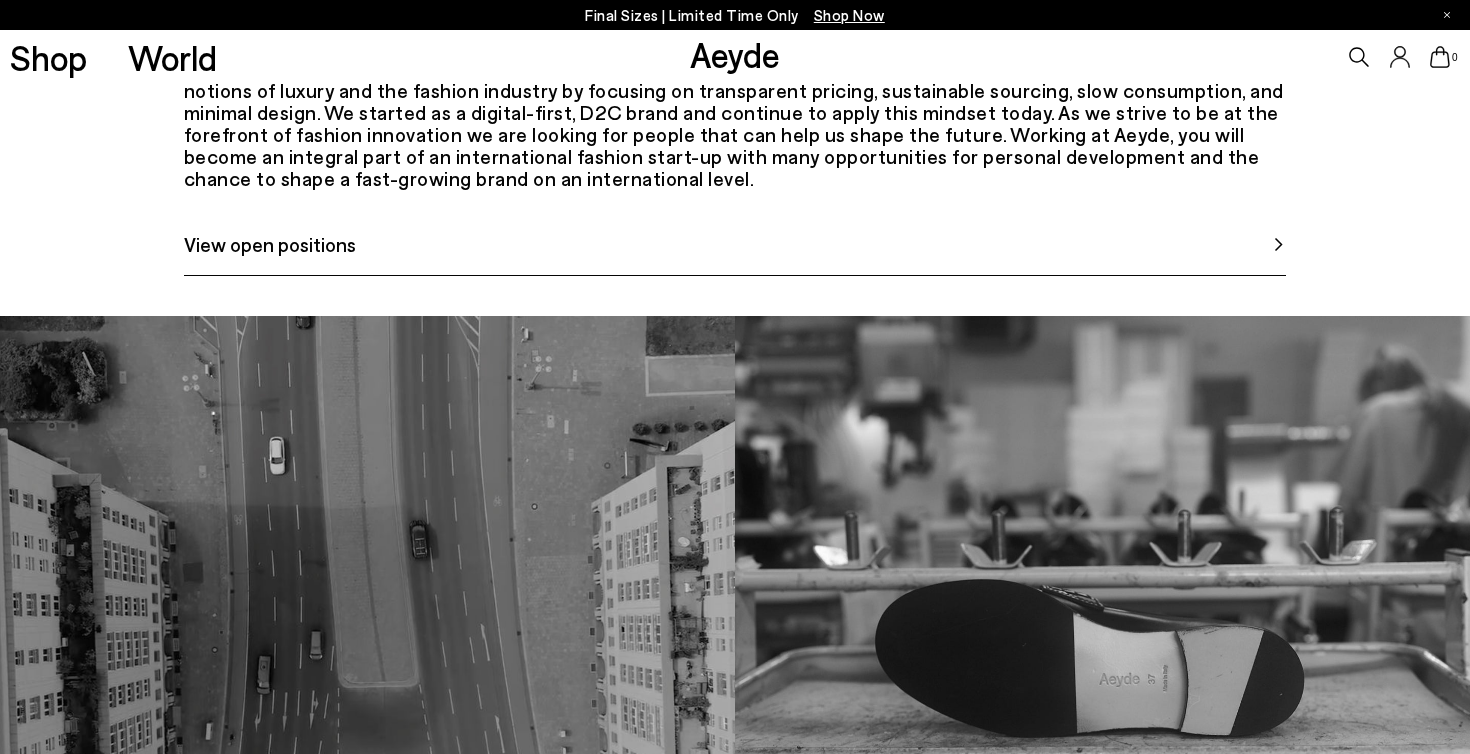 click on "View open positions" at bounding box center (270, 244) 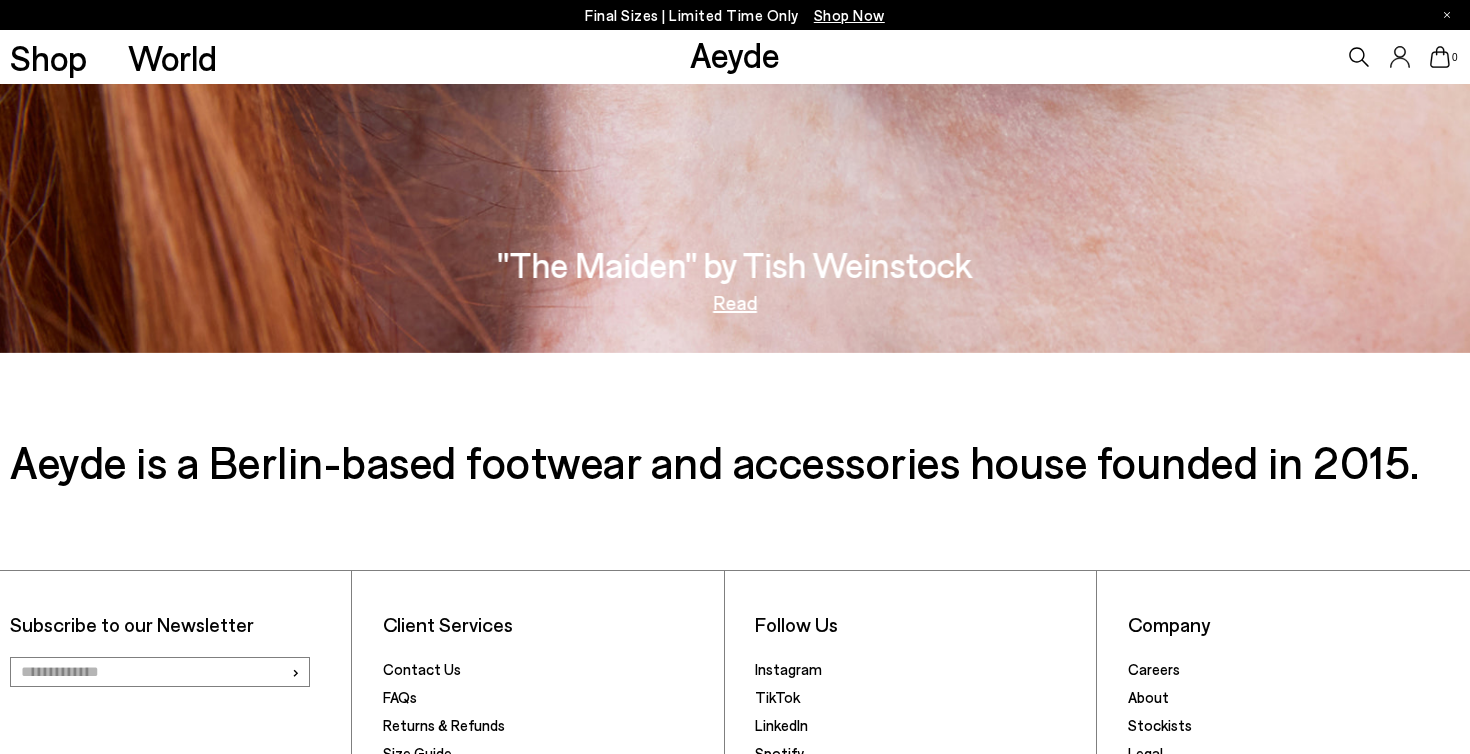scroll, scrollTop: 3353, scrollLeft: 0, axis: vertical 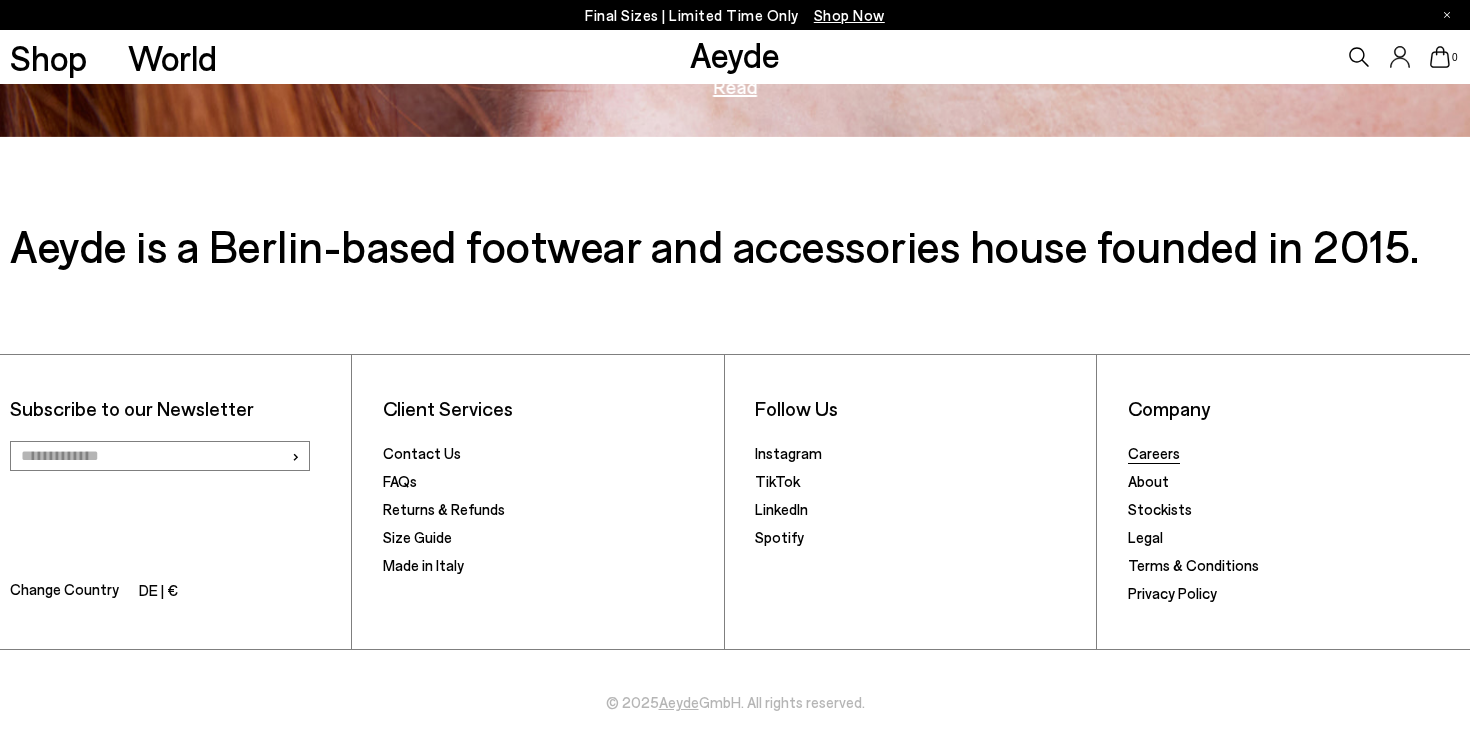 click on "Careers" at bounding box center [1154, 453] 